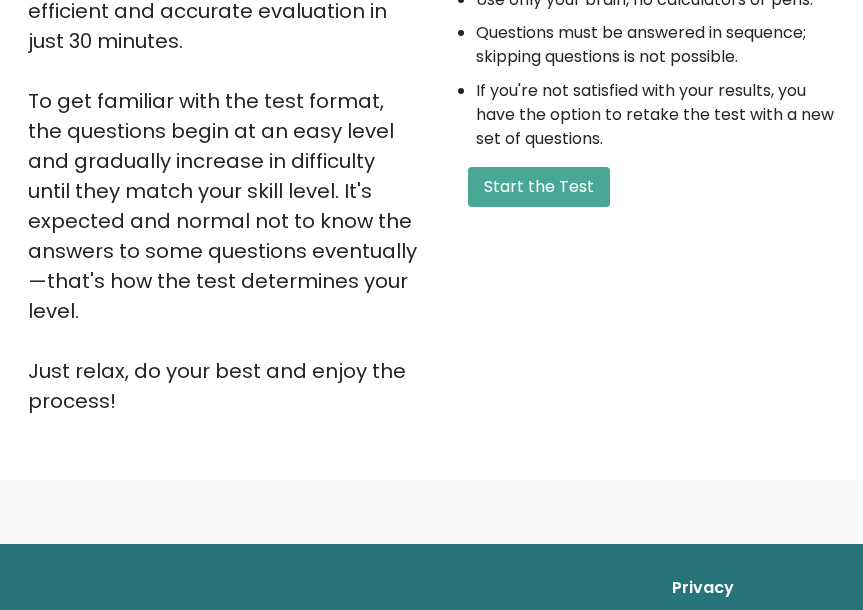 scroll, scrollTop: 491, scrollLeft: 0, axis: vertical 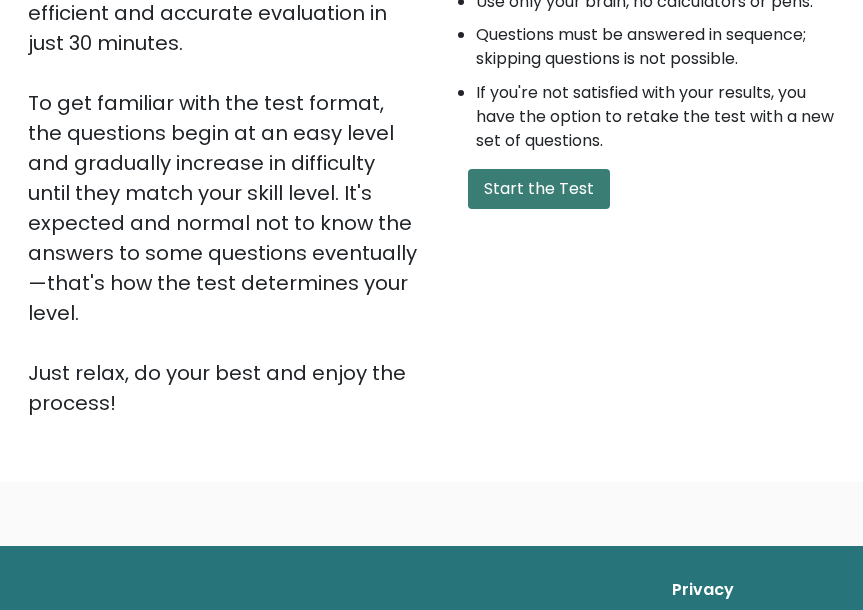 click on "Start the Test" at bounding box center (539, 189) 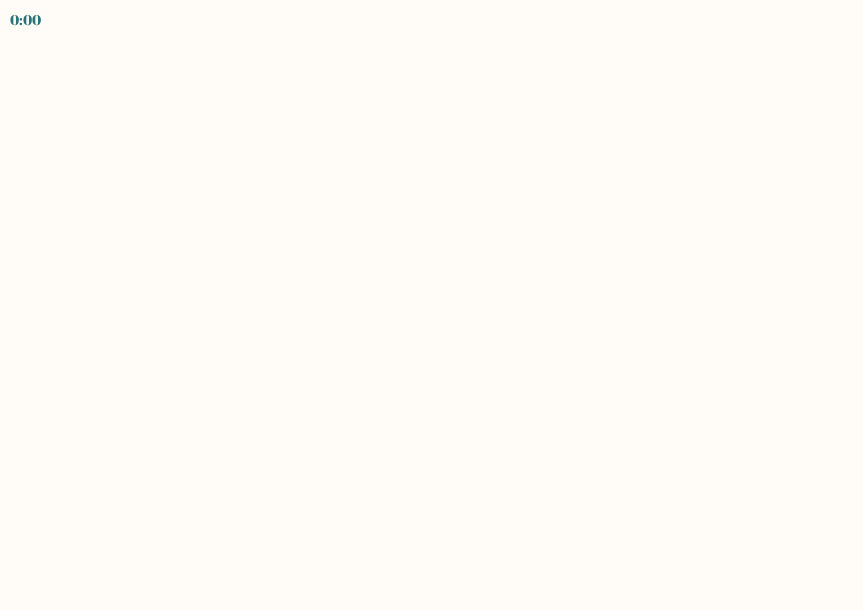 scroll, scrollTop: 0, scrollLeft: 0, axis: both 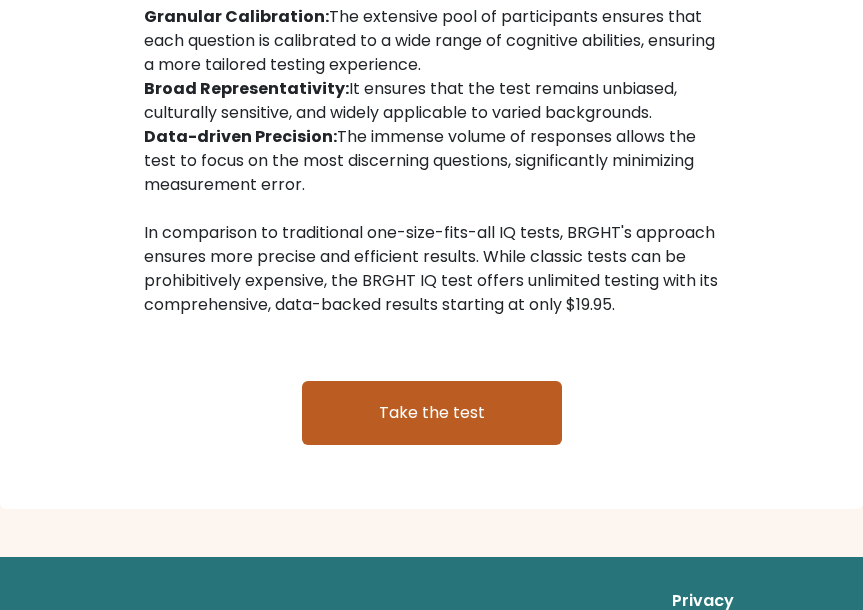 click on "Take the test" at bounding box center (432, 413) 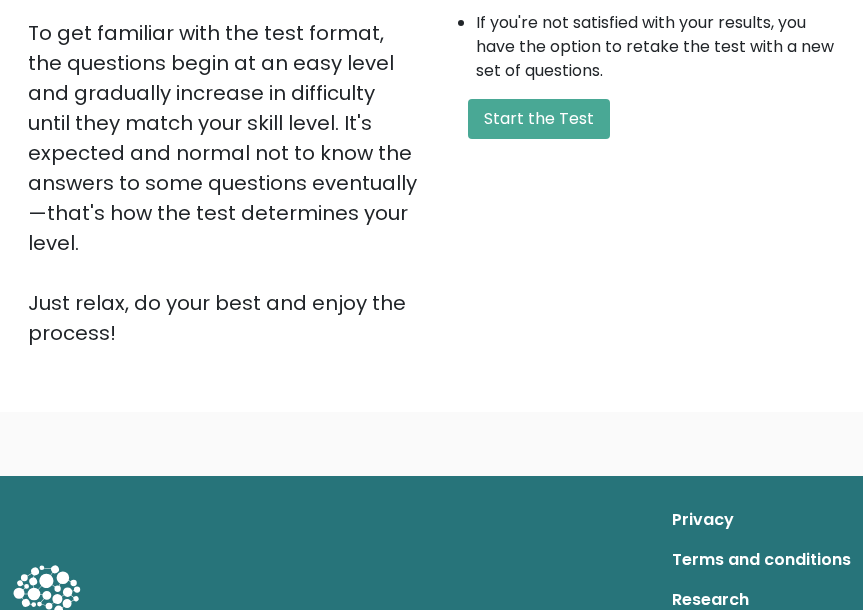scroll, scrollTop: 562, scrollLeft: 0, axis: vertical 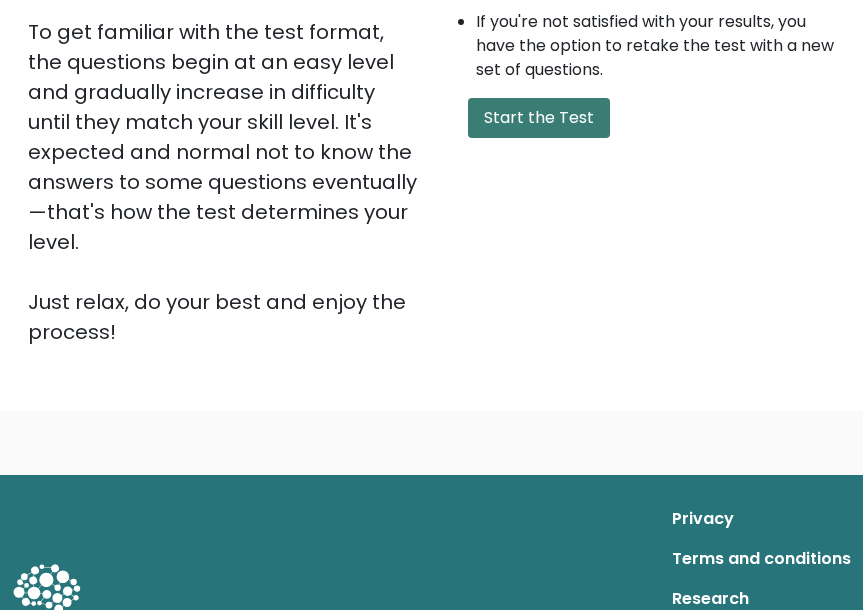click on "Start the Test" at bounding box center [539, 118] 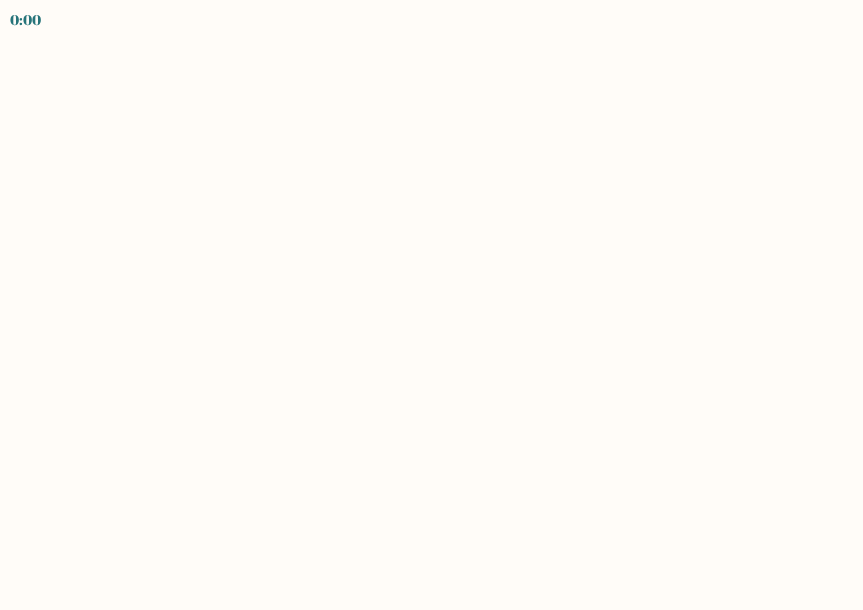 scroll, scrollTop: 0, scrollLeft: 0, axis: both 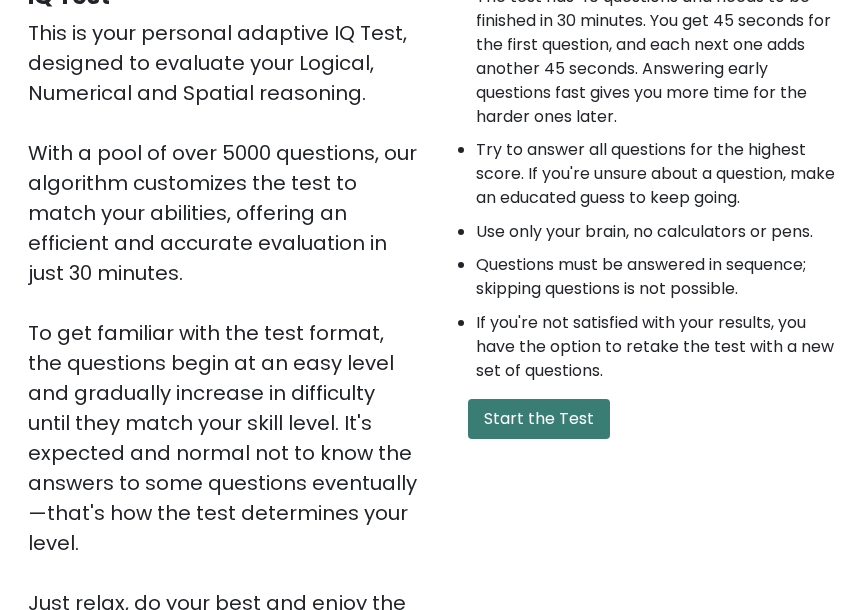 click on "Start the Test" at bounding box center [539, 419] 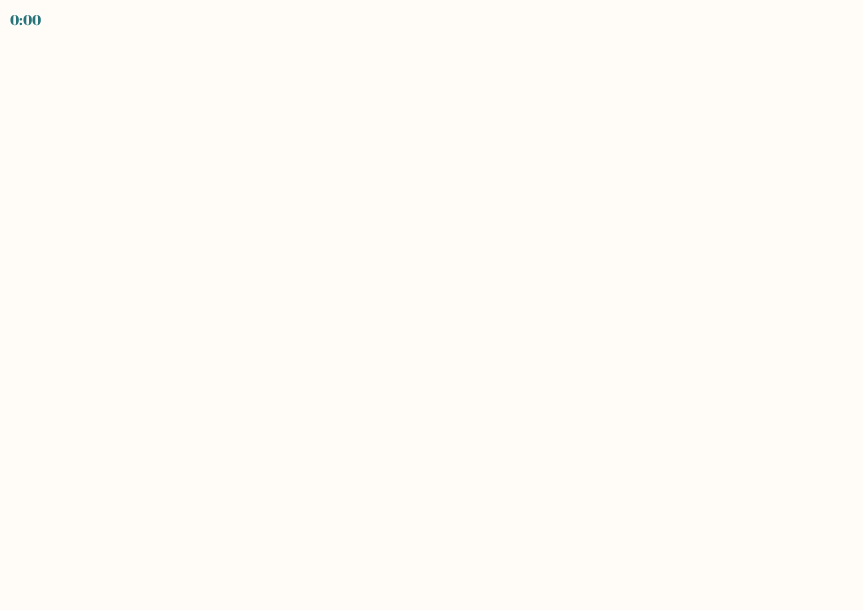 scroll, scrollTop: 0, scrollLeft: 0, axis: both 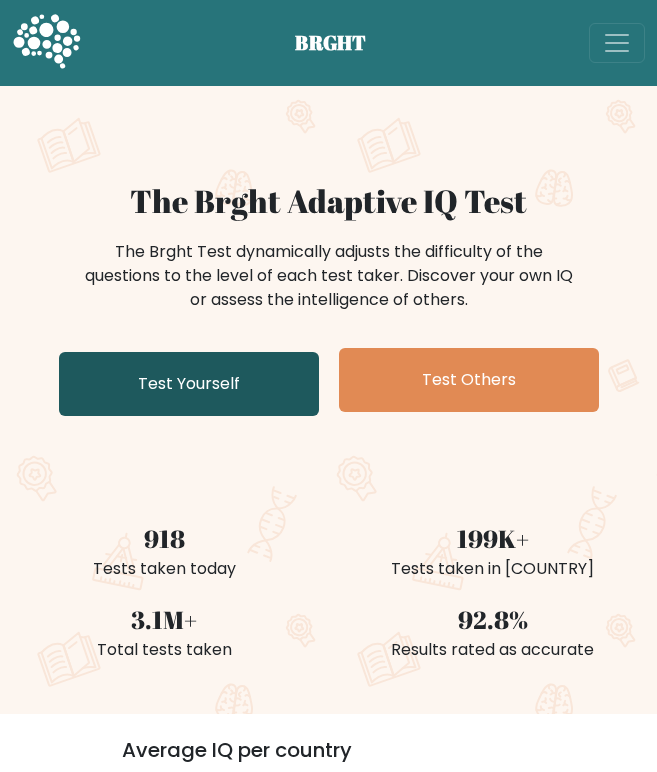 click on "Test Yourself" at bounding box center [189, 384] 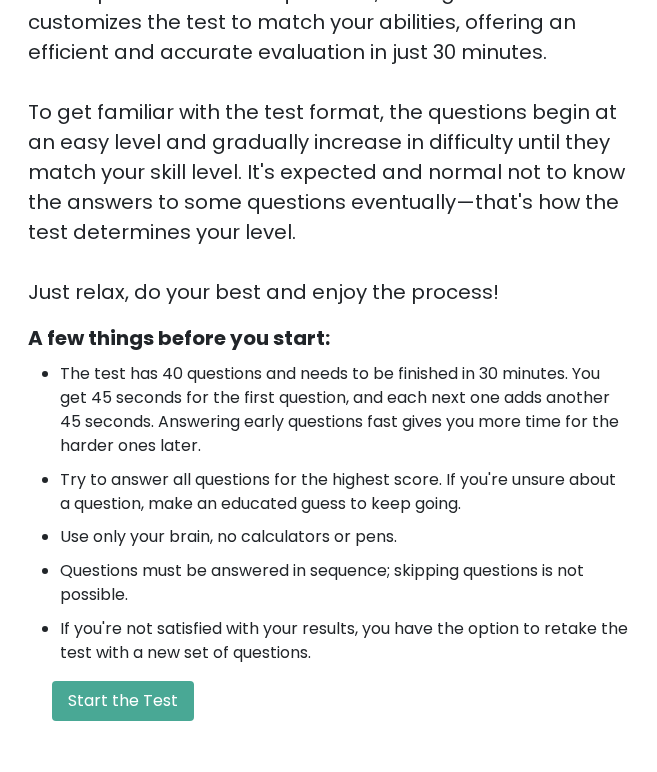 scroll, scrollTop: 317, scrollLeft: 0, axis: vertical 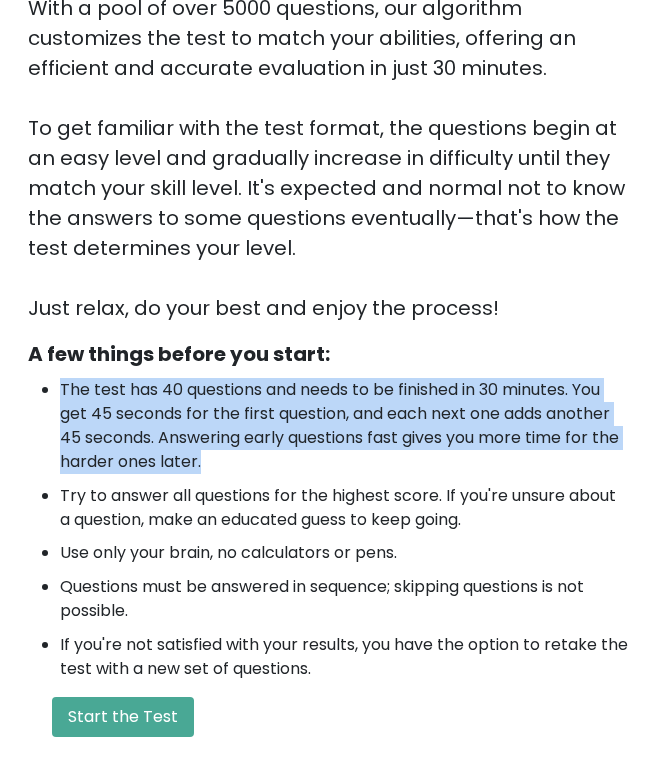 drag, startPoint x: 205, startPoint y: 463, endPoint x: 63, endPoint y: 395, distance: 157.44205 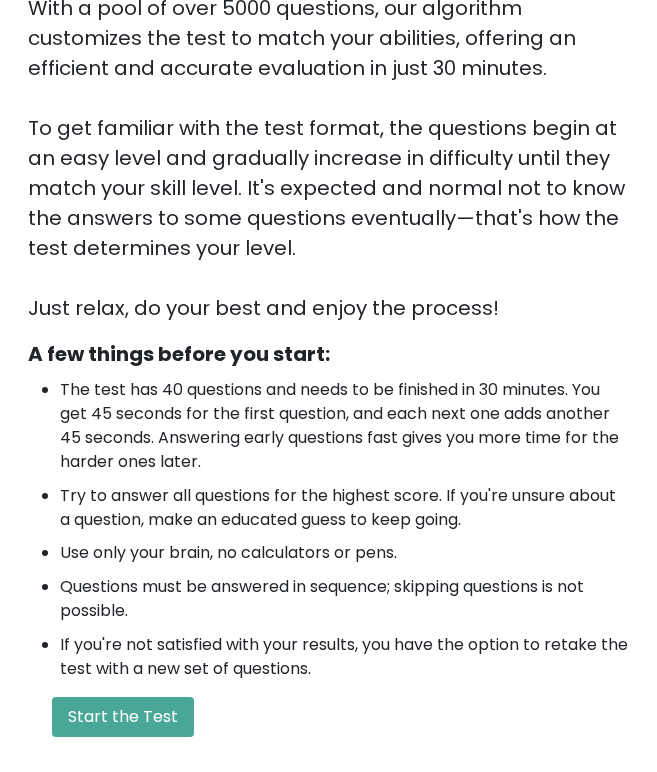 click on "This is your personal adaptive IQ Test, designed to evaluate your Logical, Numerical and Spatial reasoning.
With a pool of over 5000 questions, our algorithm customizes the test to match your abilities, offering an efficient and accurate evaluation in just 30 minutes.
To get familiar with the test format, the questions begin at an easy level and gradually increase in difficulty until they match your skill level. It's expected and normal not to know the answers to some questions eventually—that's how the test determines your level.
Just relax, do your best and enjoy the process!" at bounding box center [328, 113] 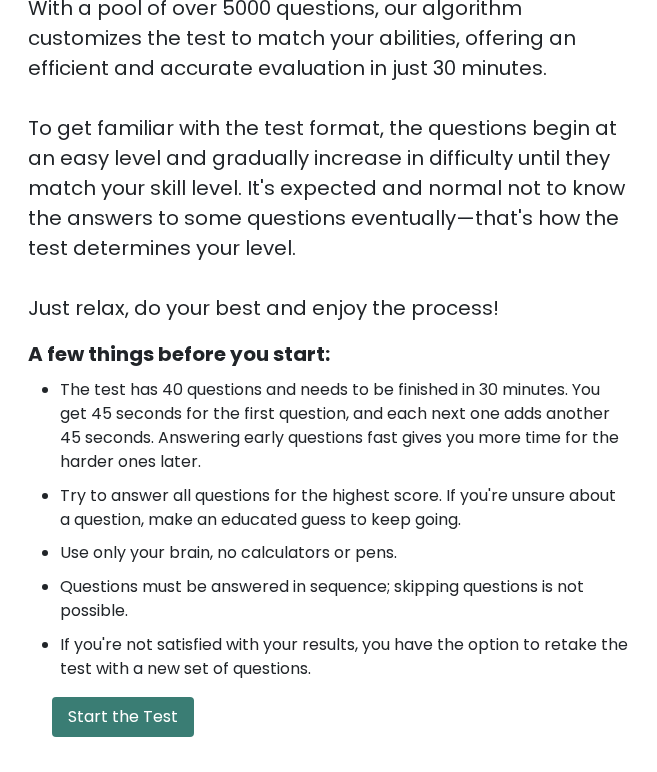 click on "Start the Test" at bounding box center (123, 717) 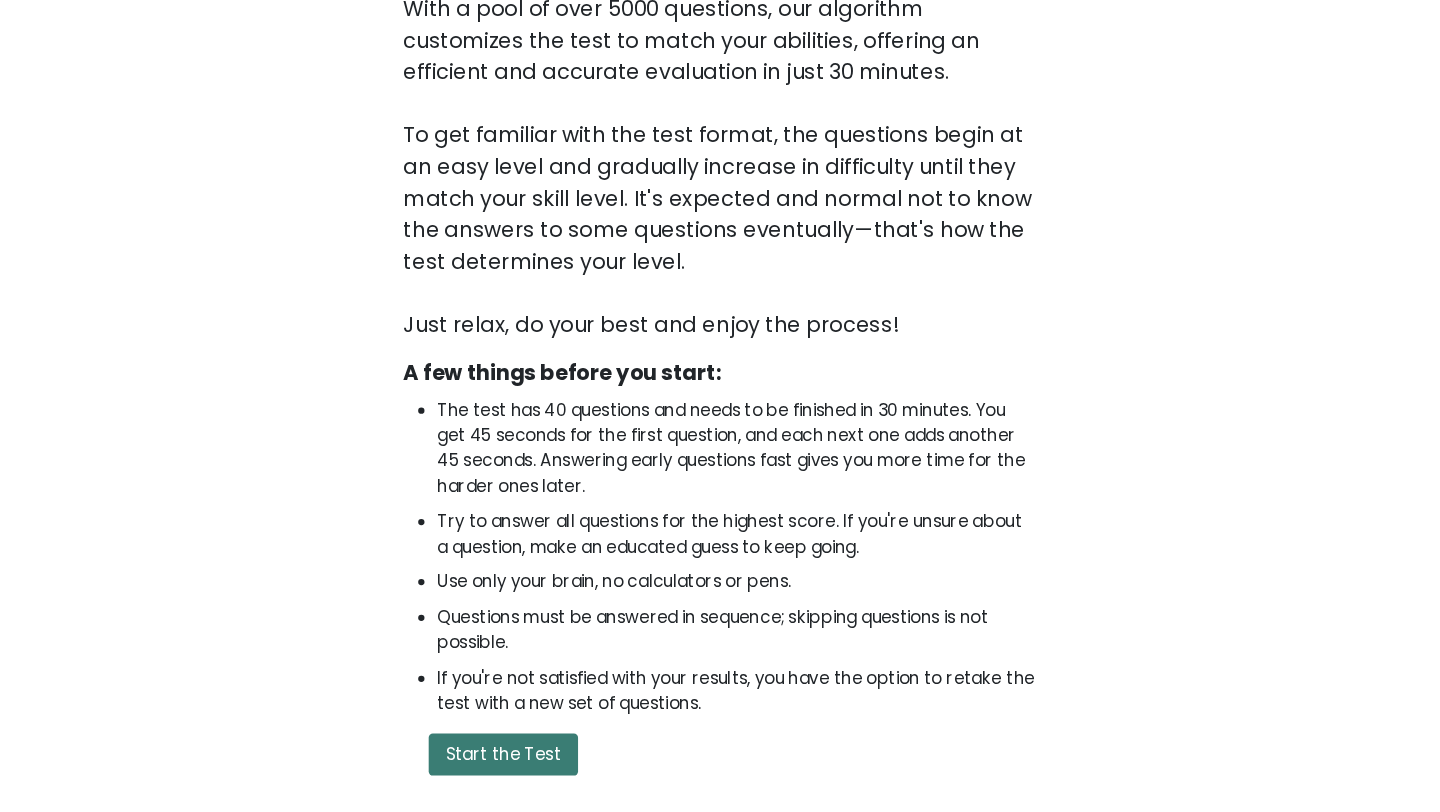 scroll, scrollTop: 104, scrollLeft: 0, axis: vertical 